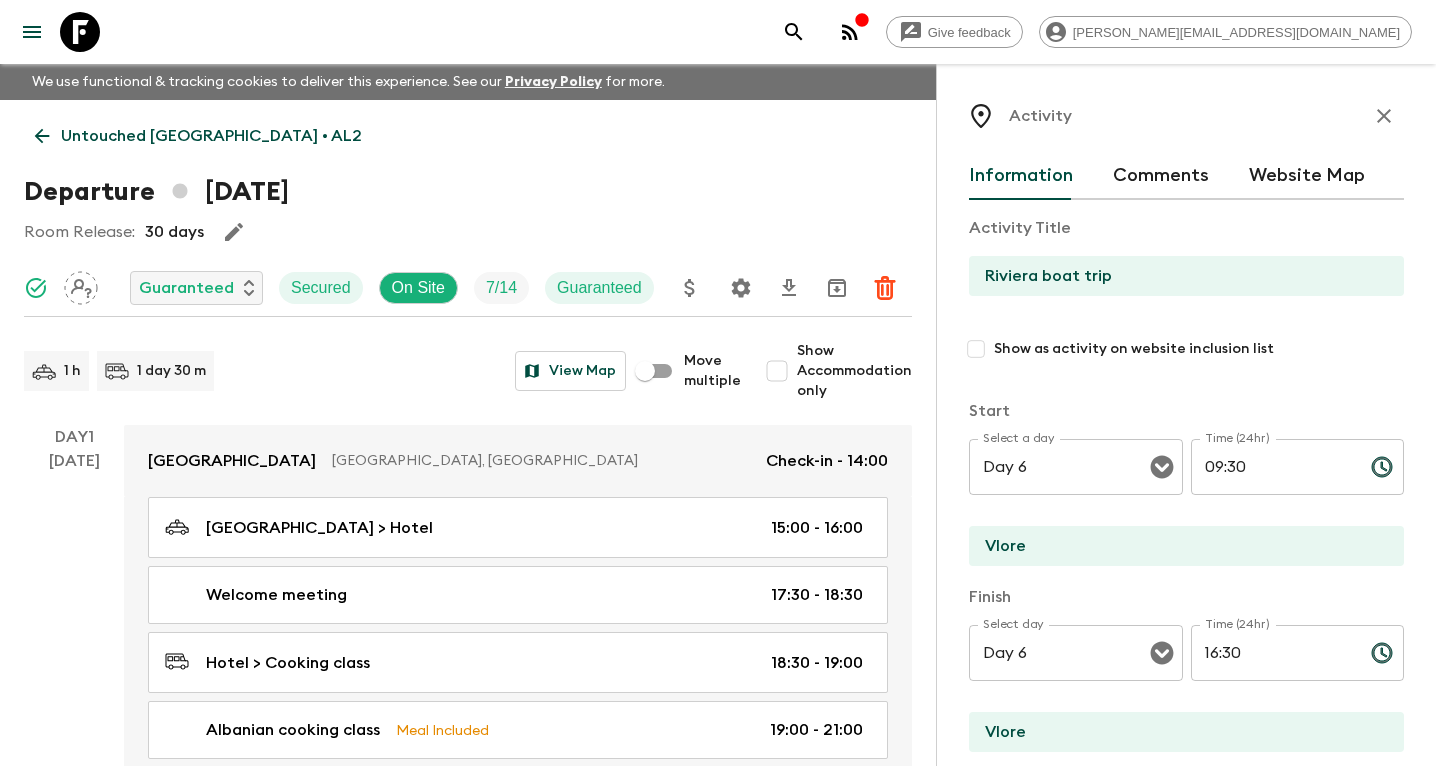 scroll, scrollTop: 3958, scrollLeft: 0, axis: vertical 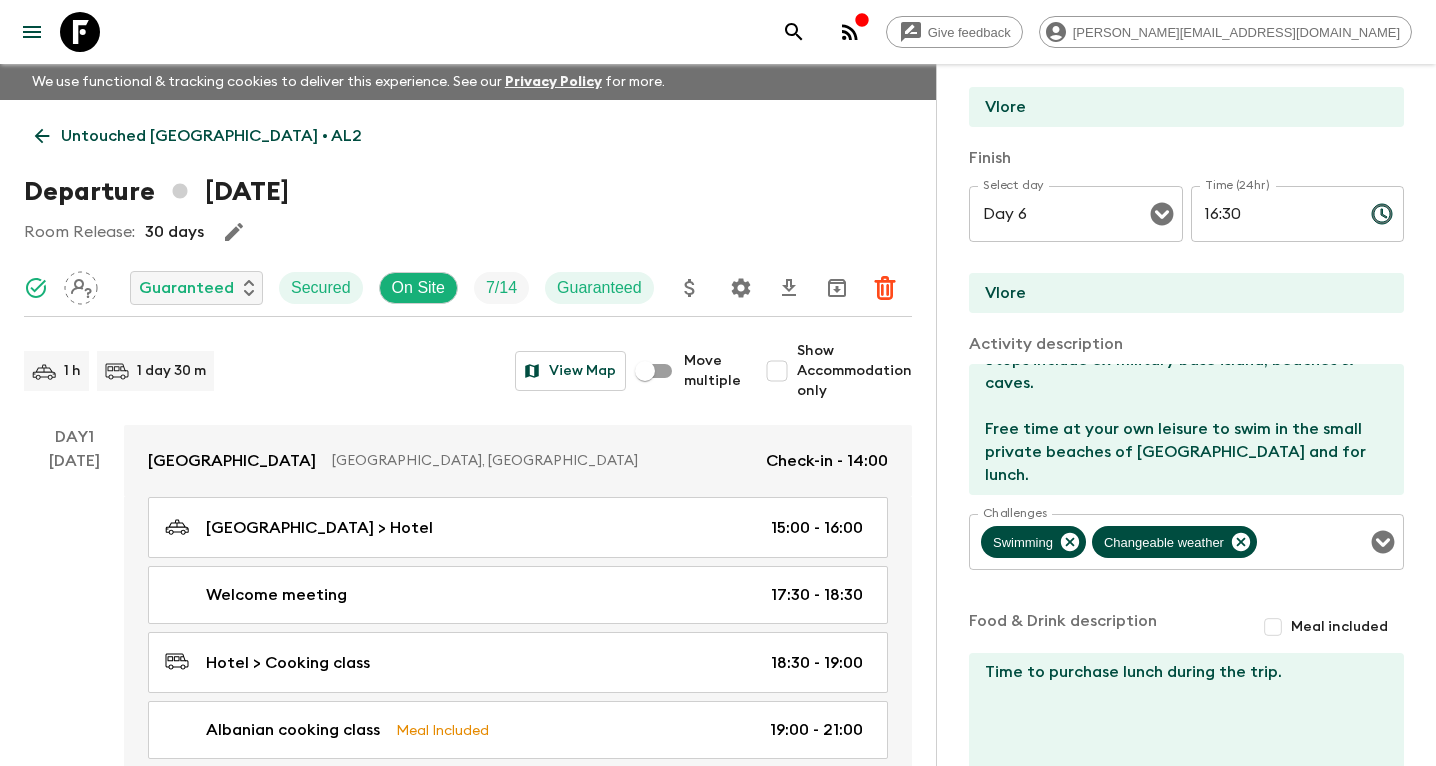 click on "Untouched [GEOGRAPHIC_DATA] • AL2" at bounding box center (211, 136) 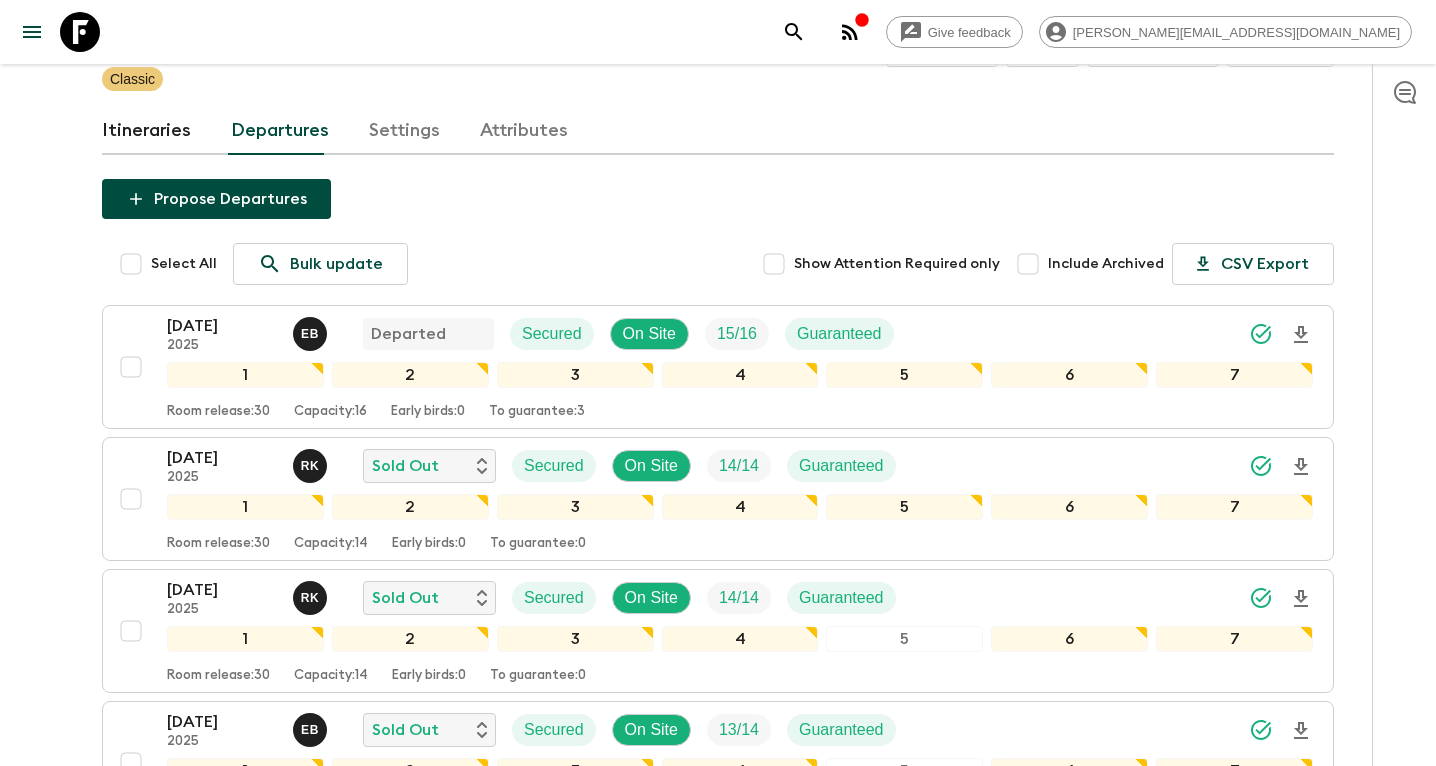 scroll, scrollTop: 178, scrollLeft: 0, axis: vertical 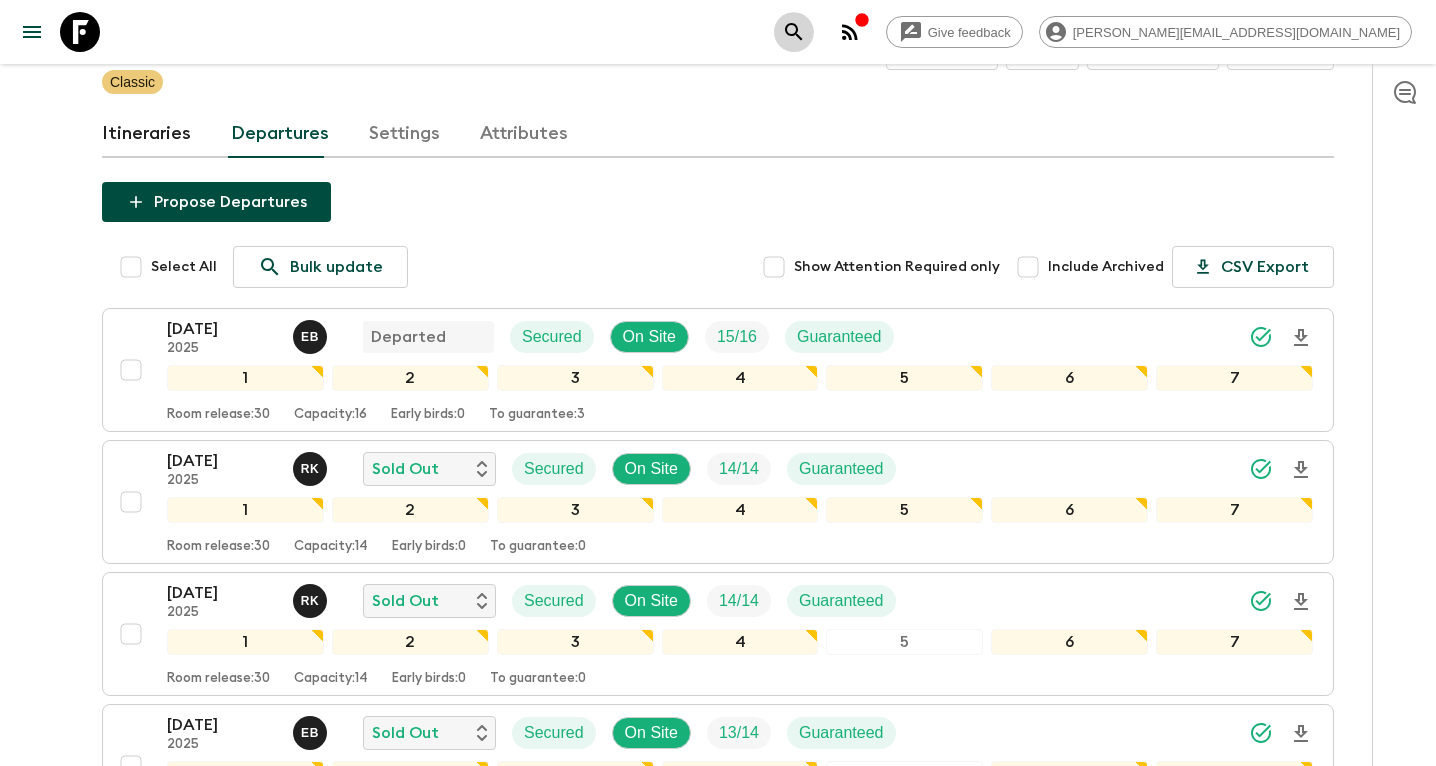 click 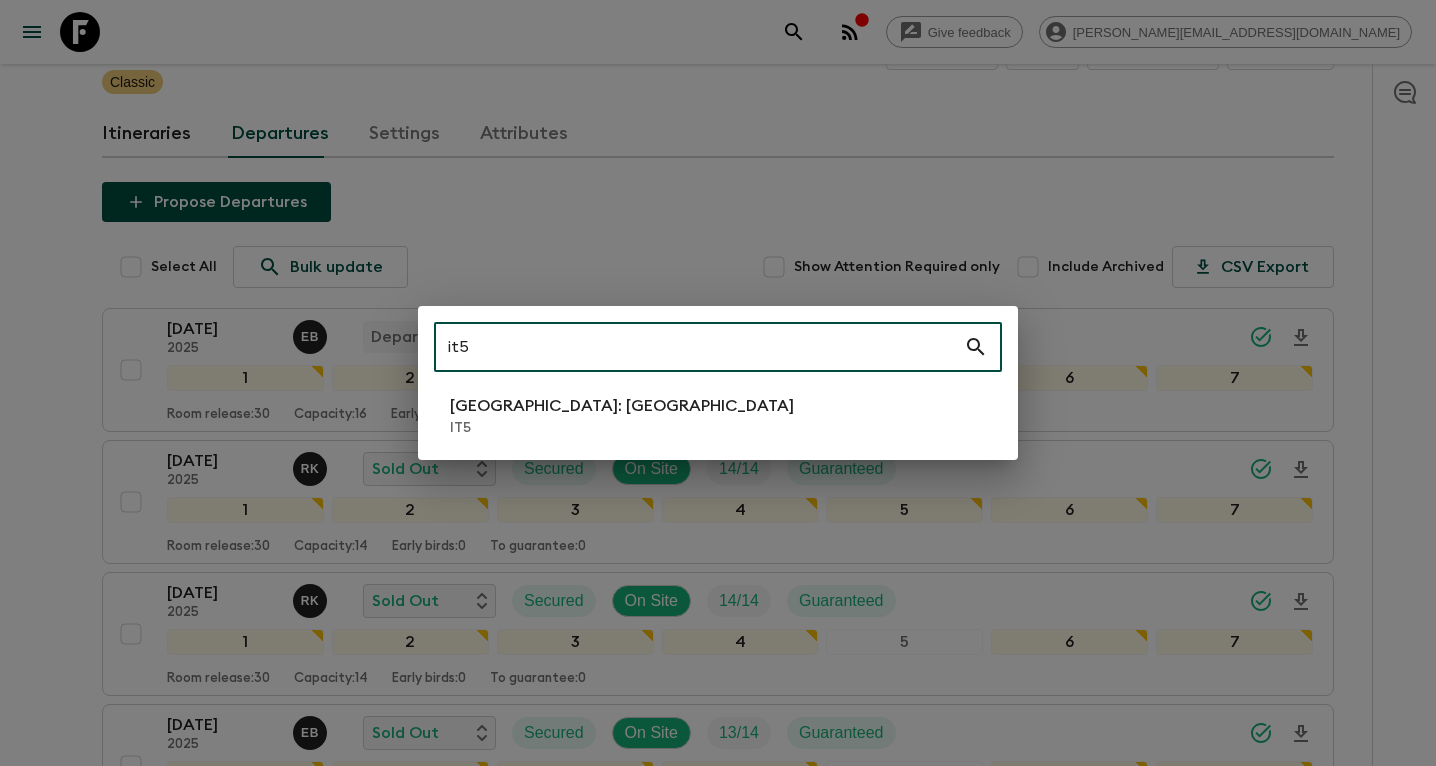 type on "it5" 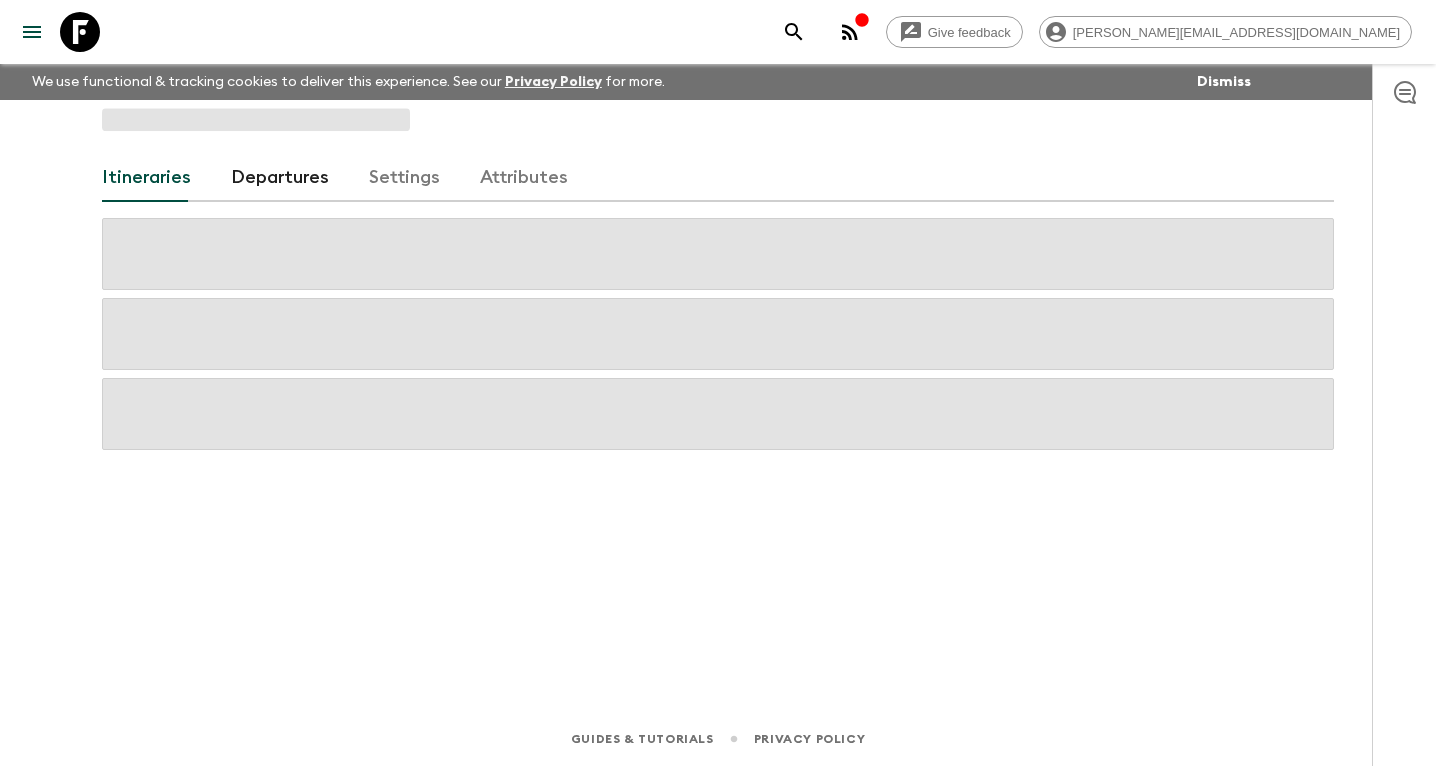 scroll, scrollTop: 0, scrollLeft: 0, axis: both 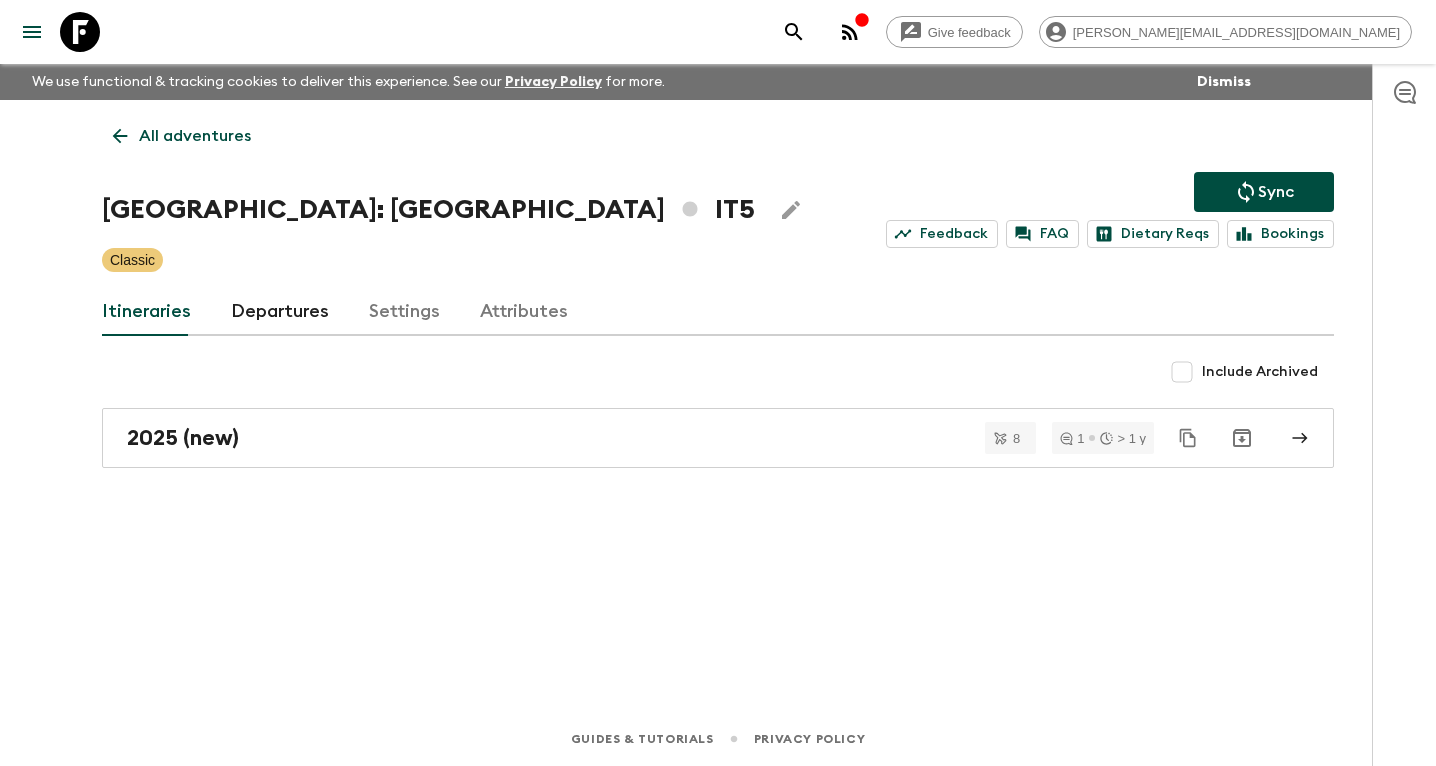 click on "Departures" at bounding box center (280, 312) 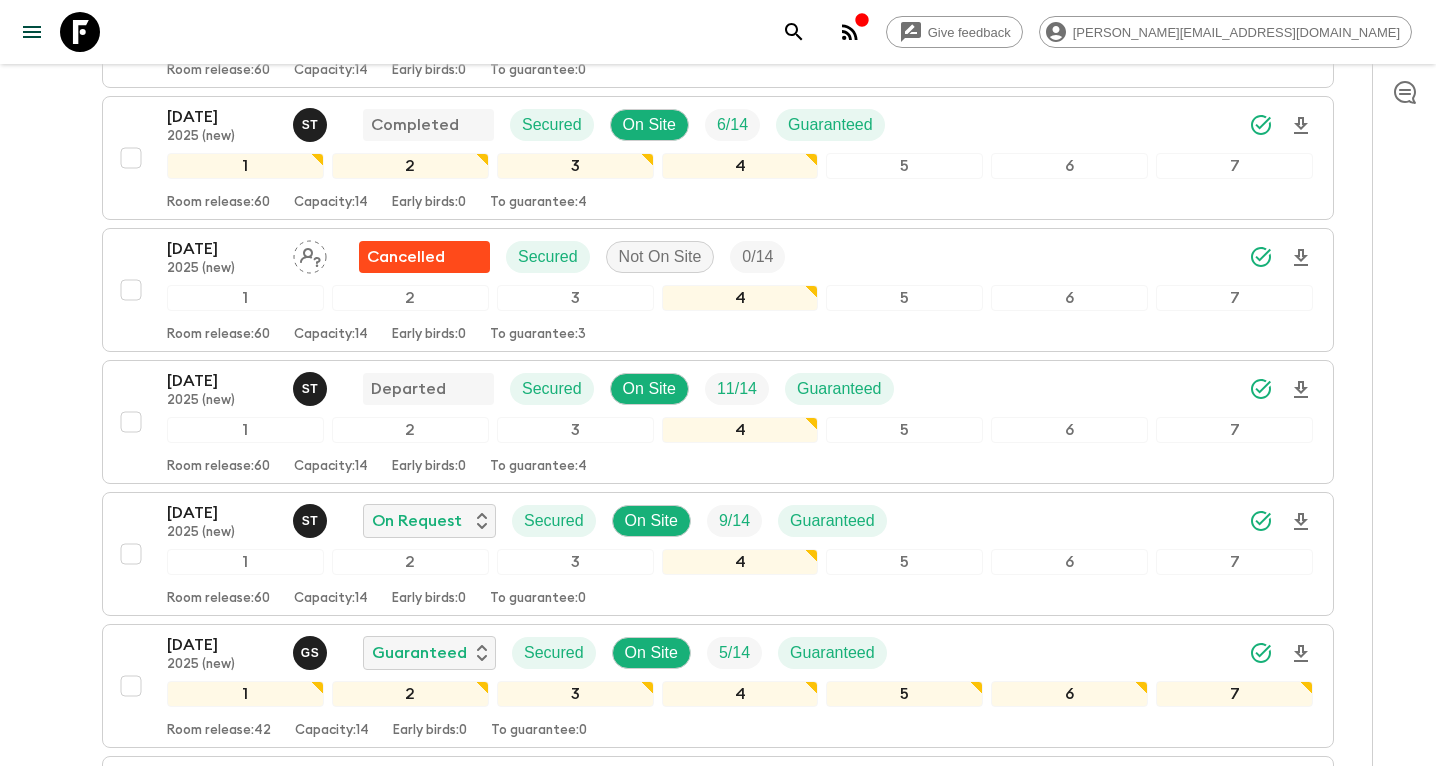 scroll, scrollTop: 1464, scrollLeft: 0, axis: vertical 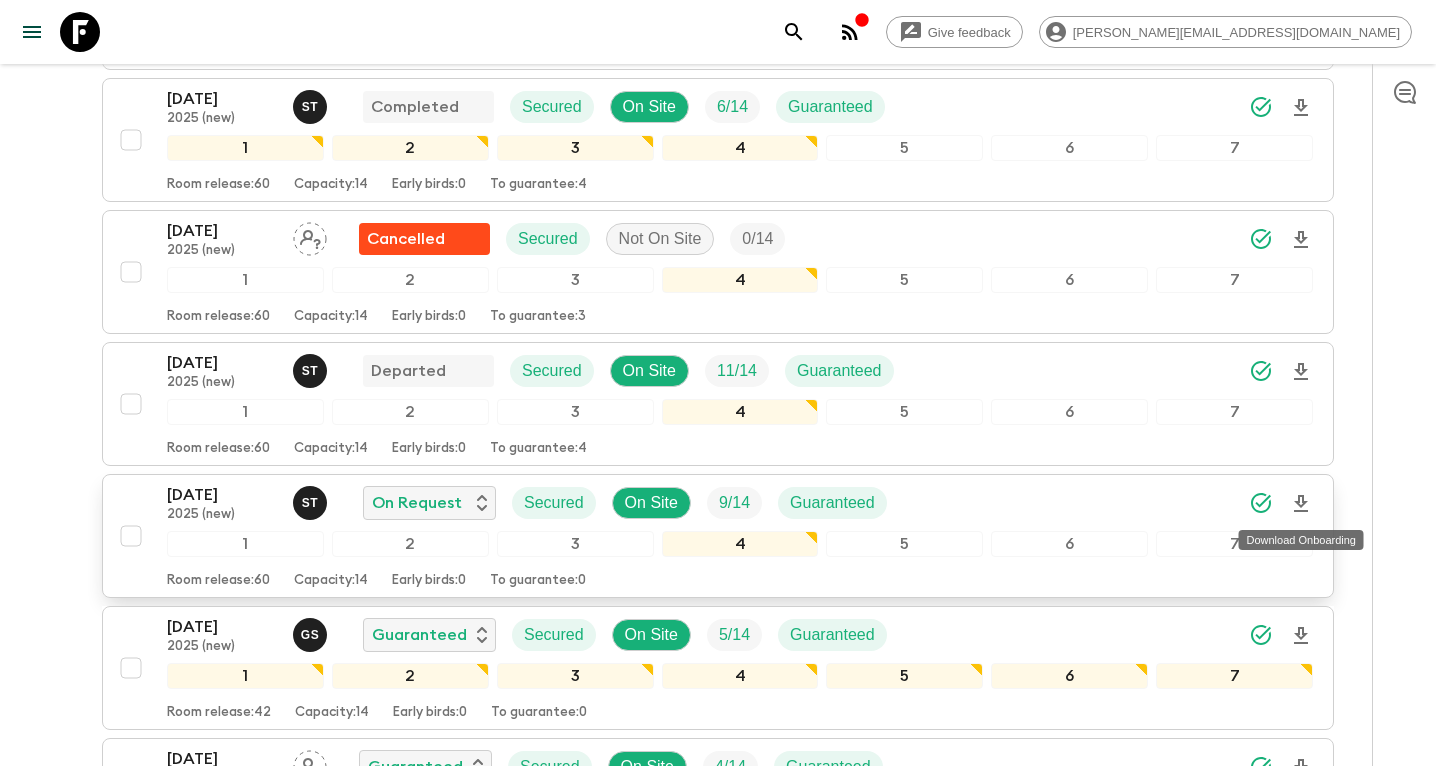 click 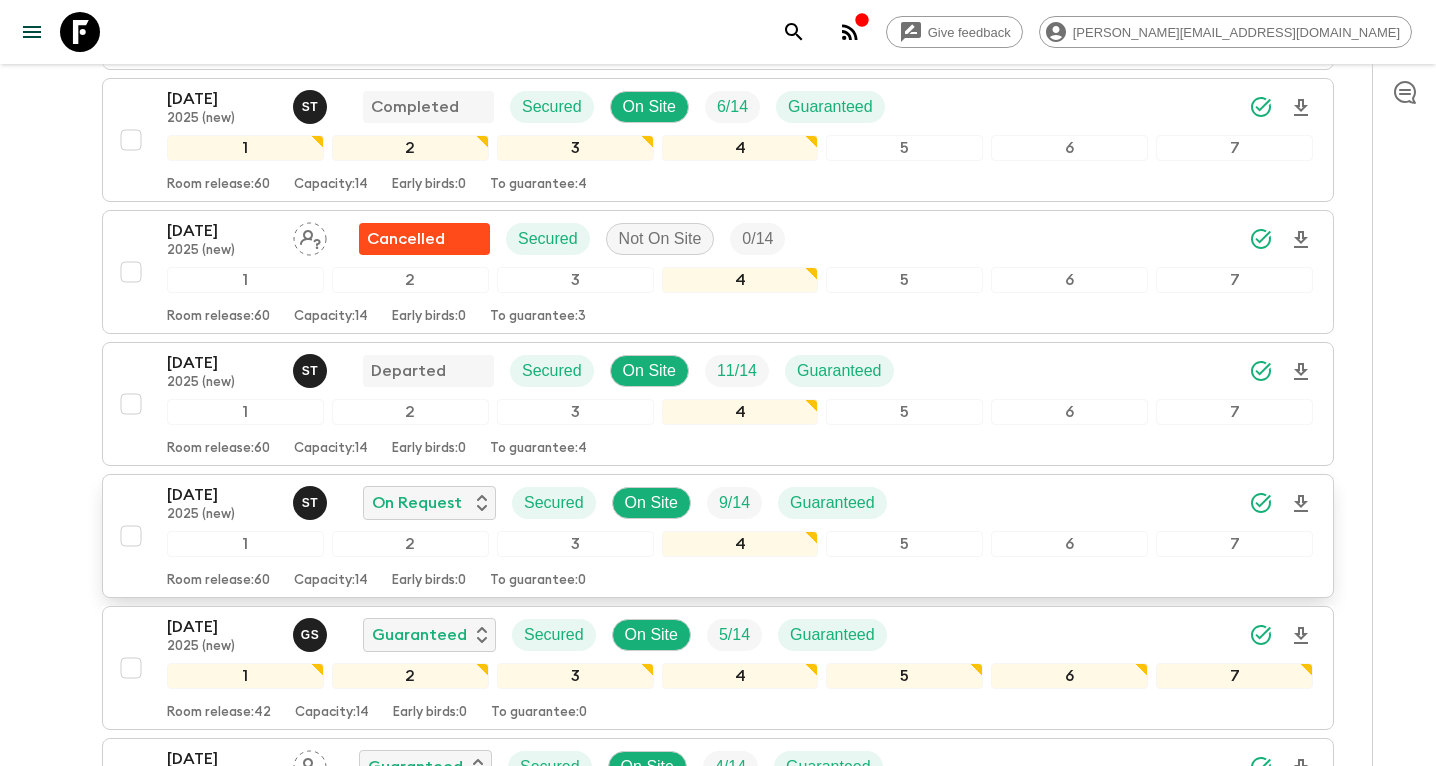 click 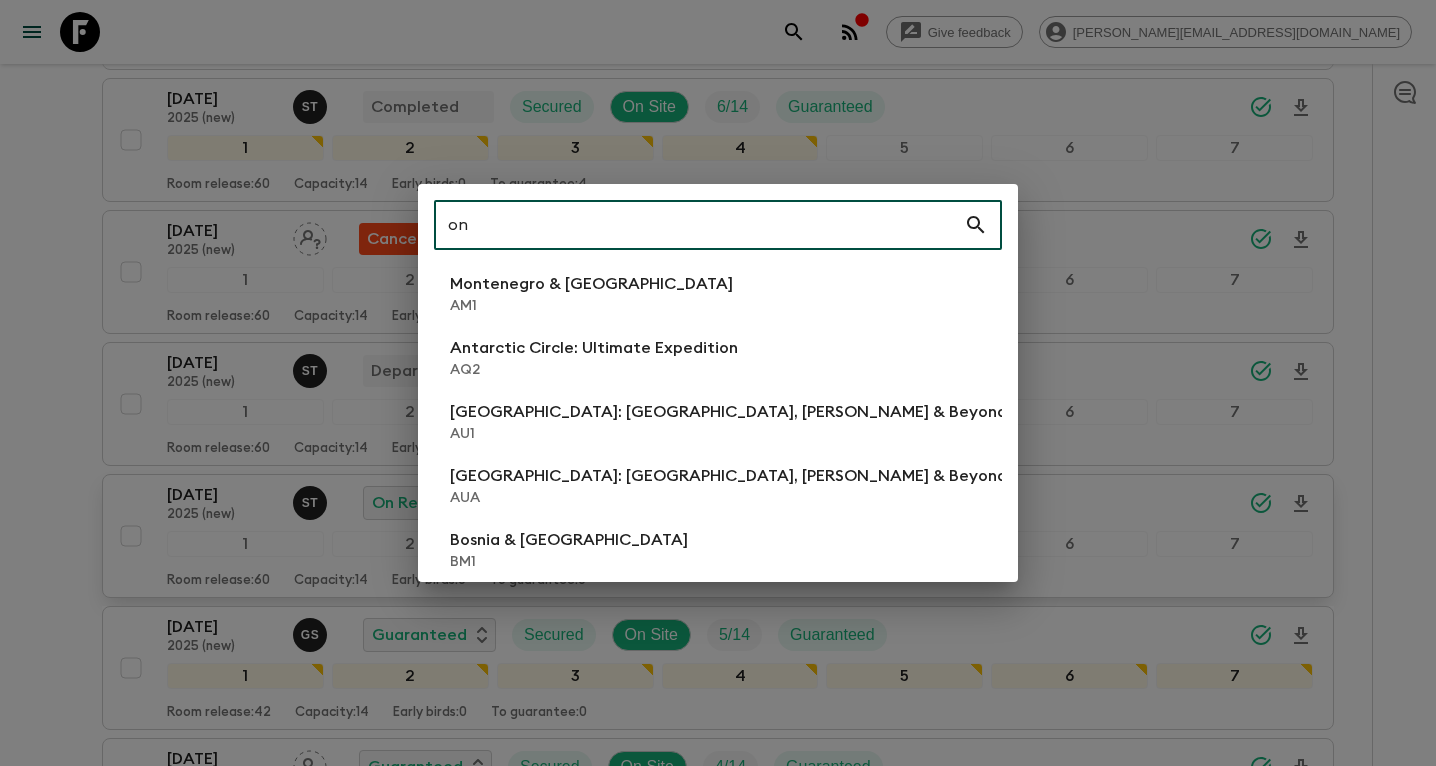 type on "o" 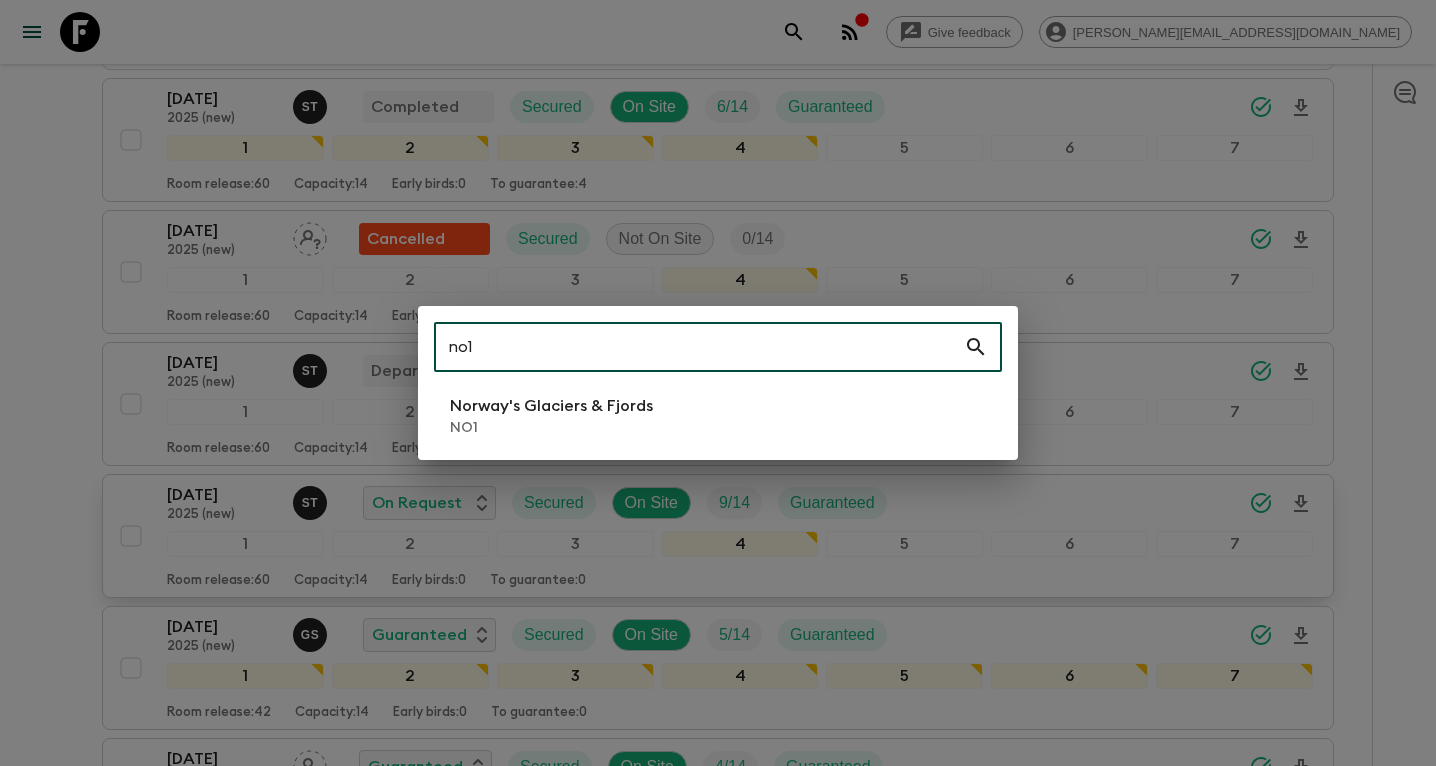 type on "no1" 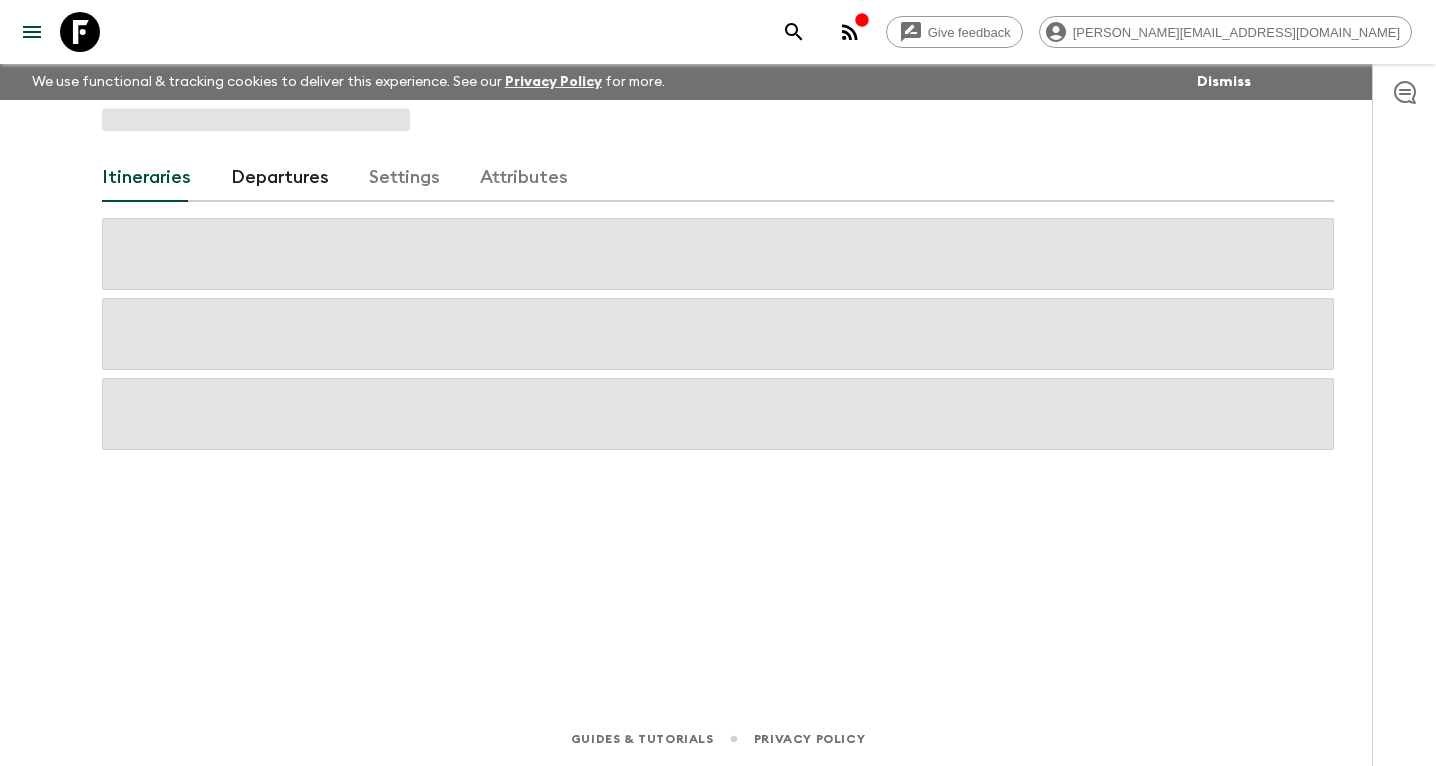 scroll, scrollTop: 0, scrollLeft: 0, axis: both 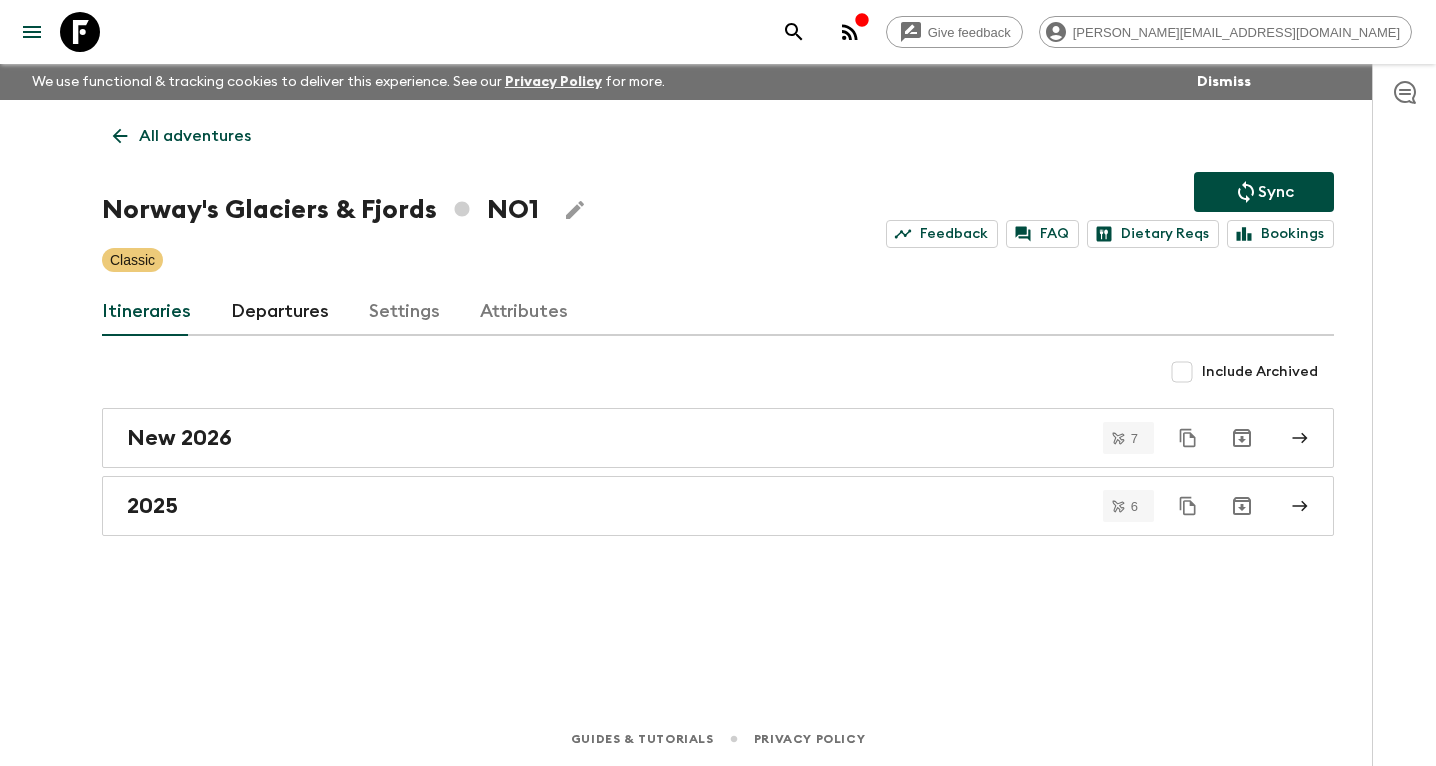 click on "Departures" at bounding box center [280, 312] 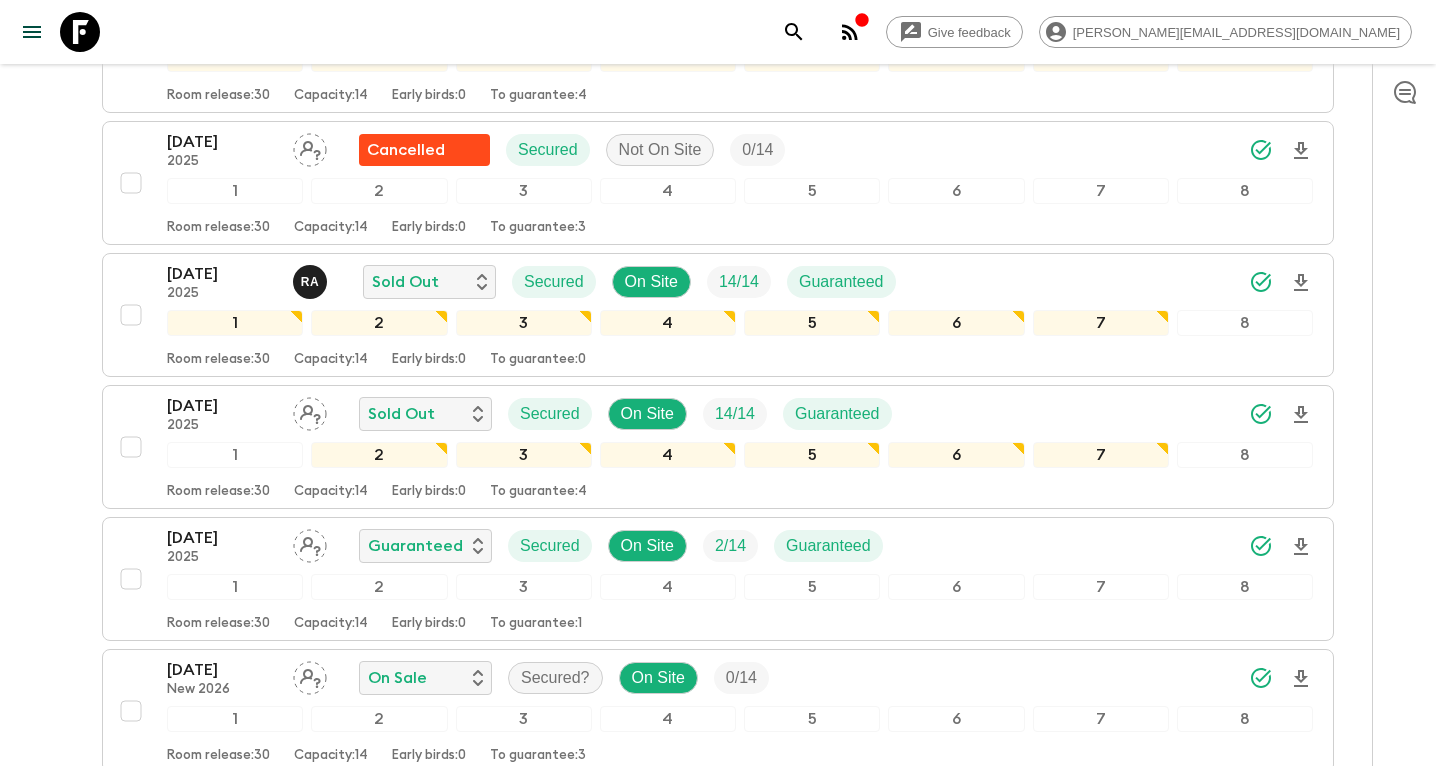 scroll, scrollTop: 1565, scrollLeft: 0, axis: vertical 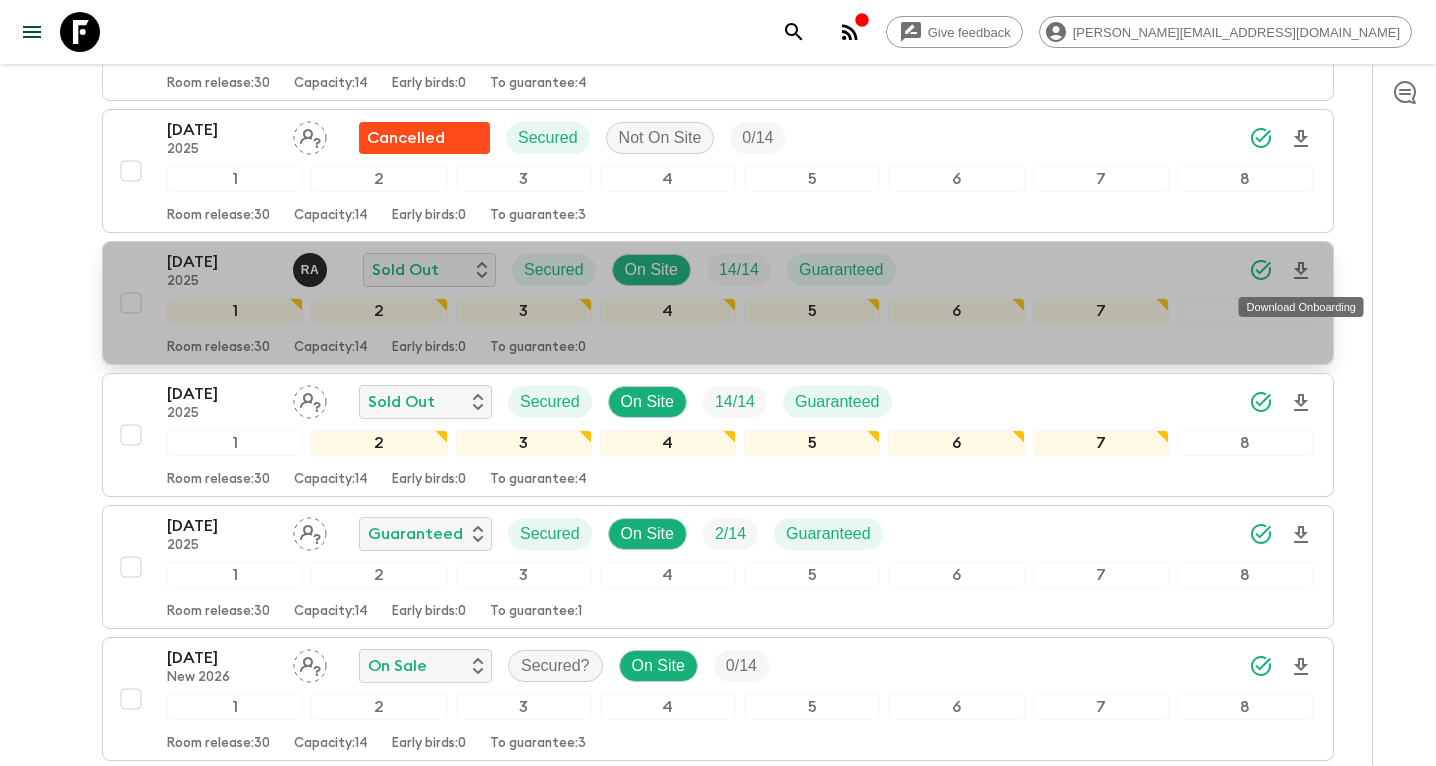 click 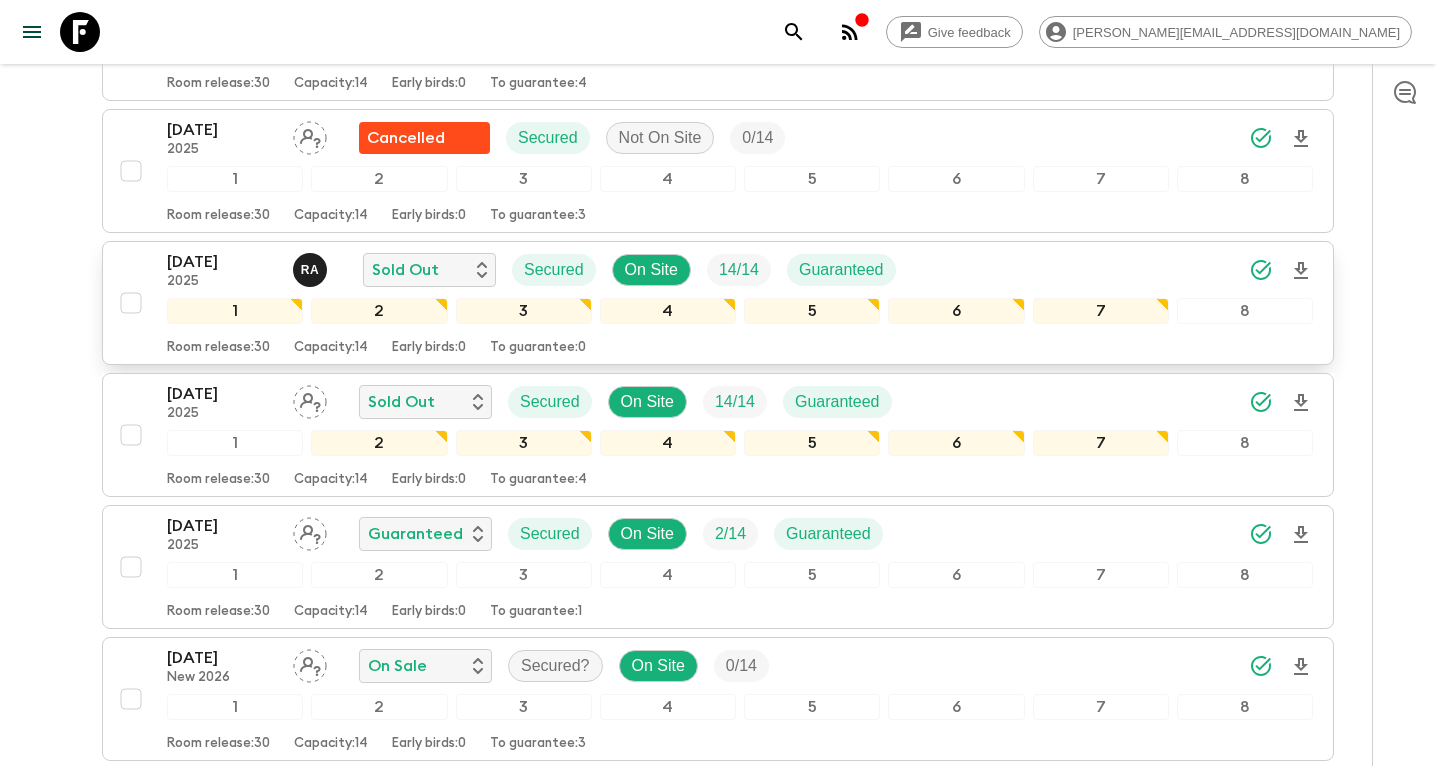 click on "[DATE]" at bounding box center (222, 262) 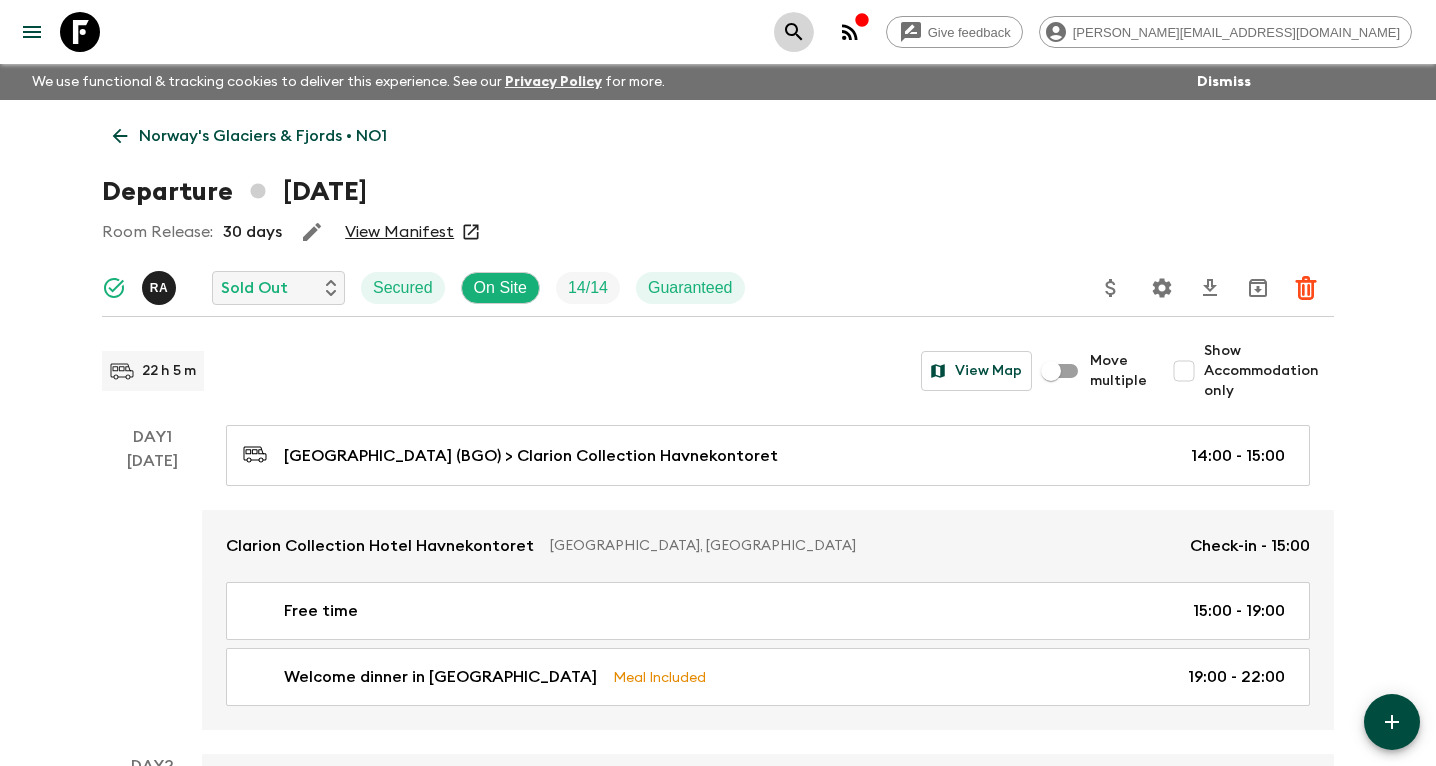 click 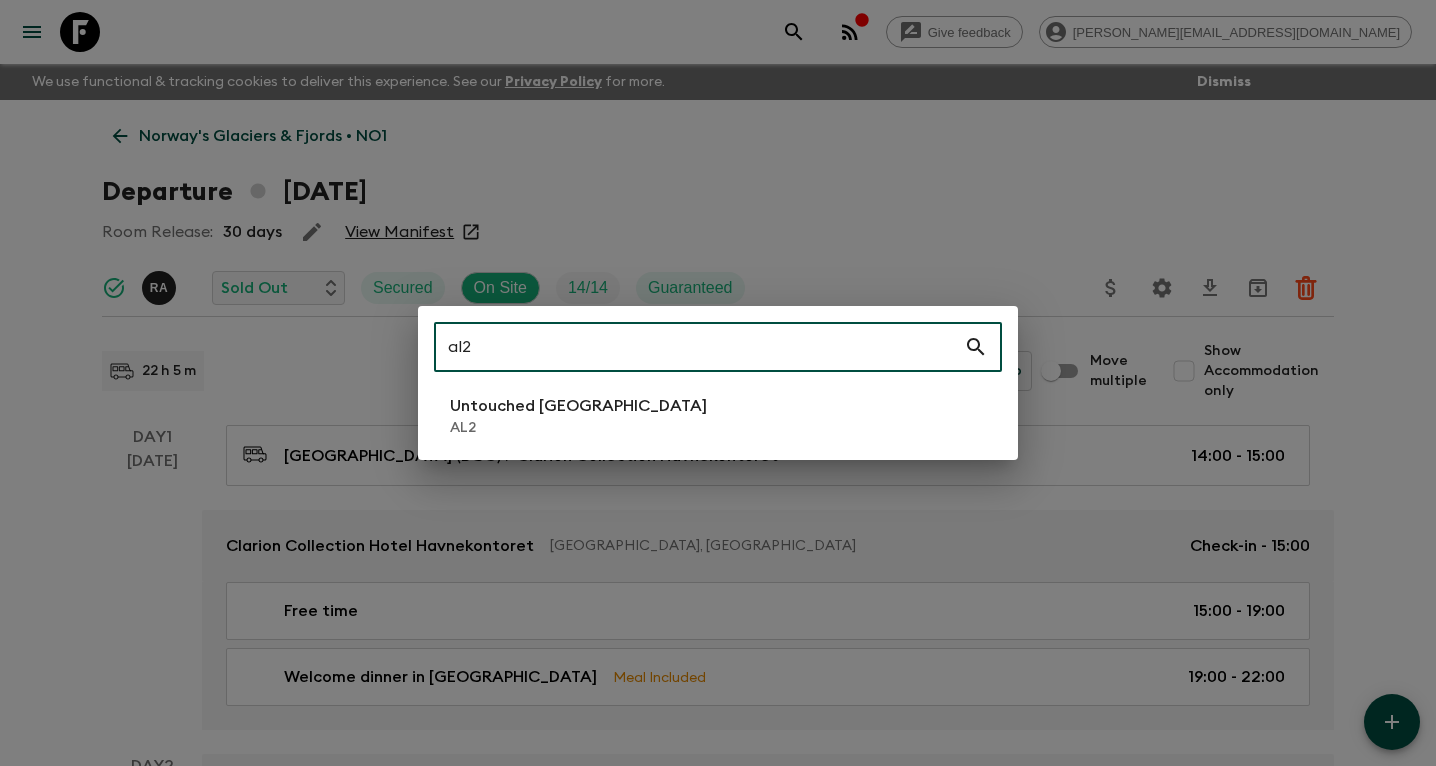 type on "al2" 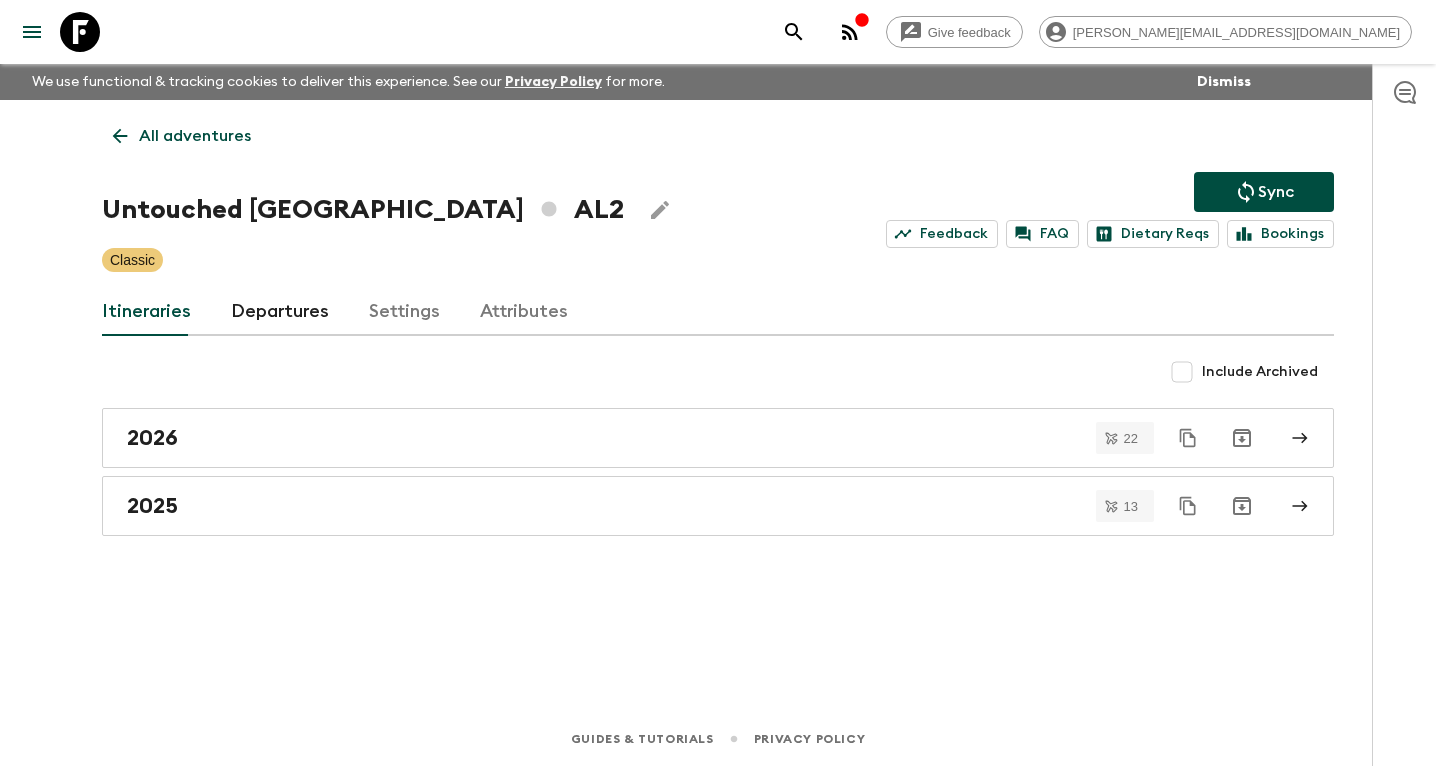 click on "Departures" at bounding box center [280, 312] 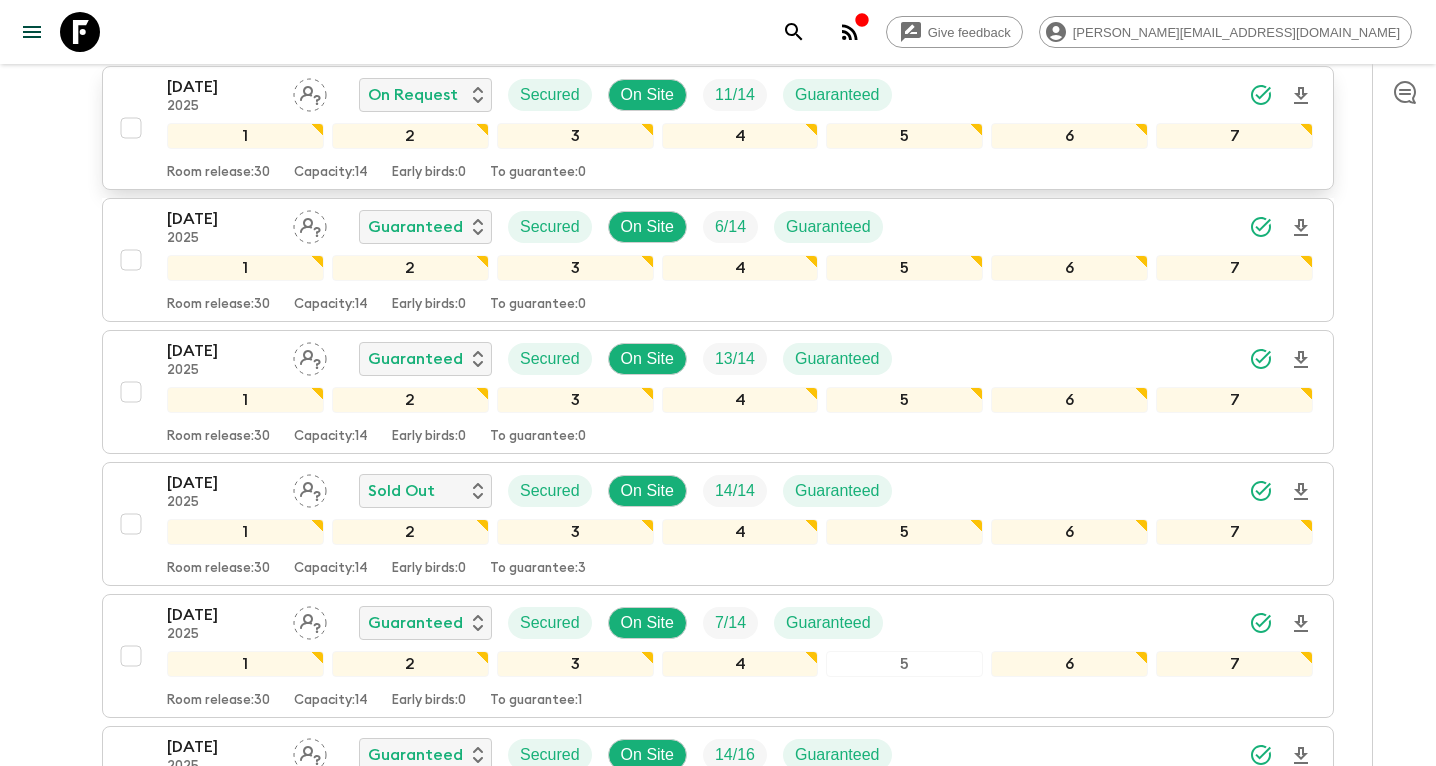 scroll, scrollTop: 1293, scrollLeft: 0, axis: vertical 